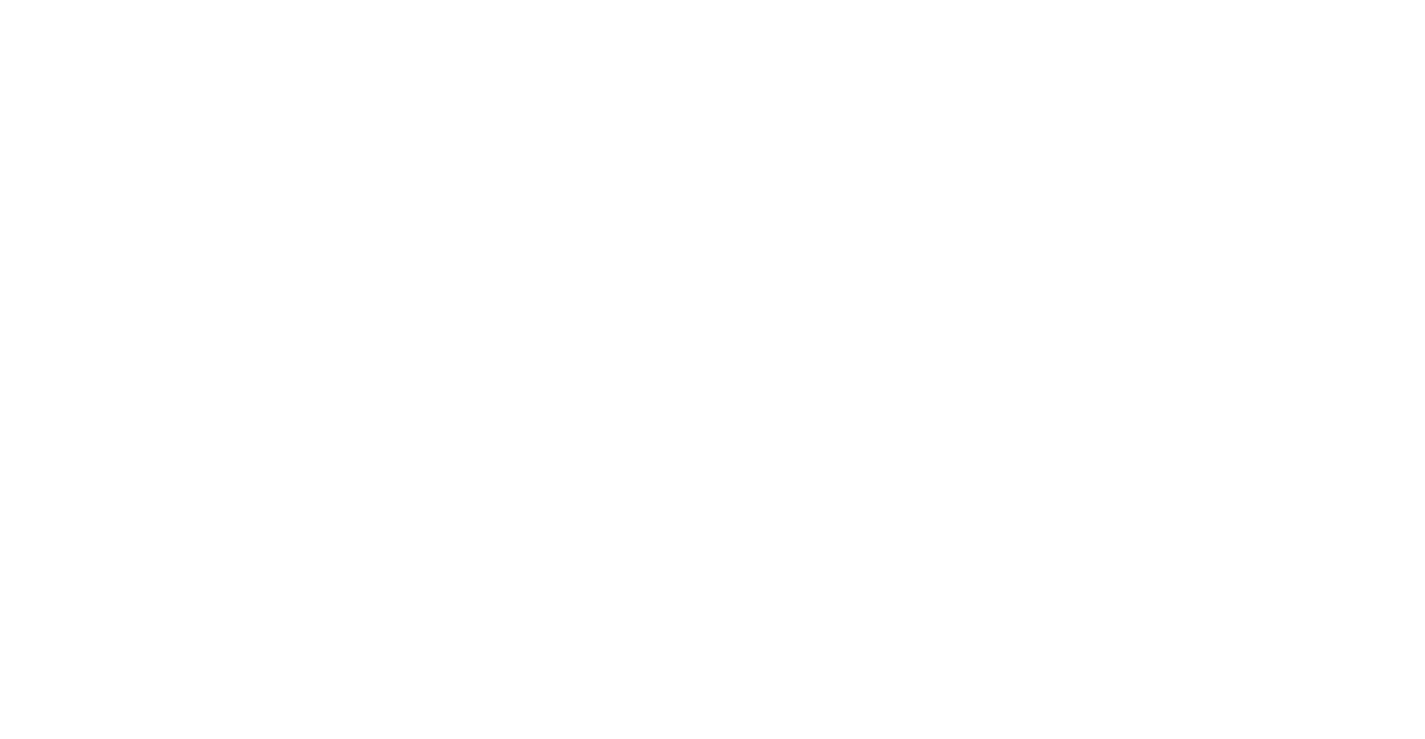 scroll, scrollTop: 0, scrollLeft: 0, axis: both 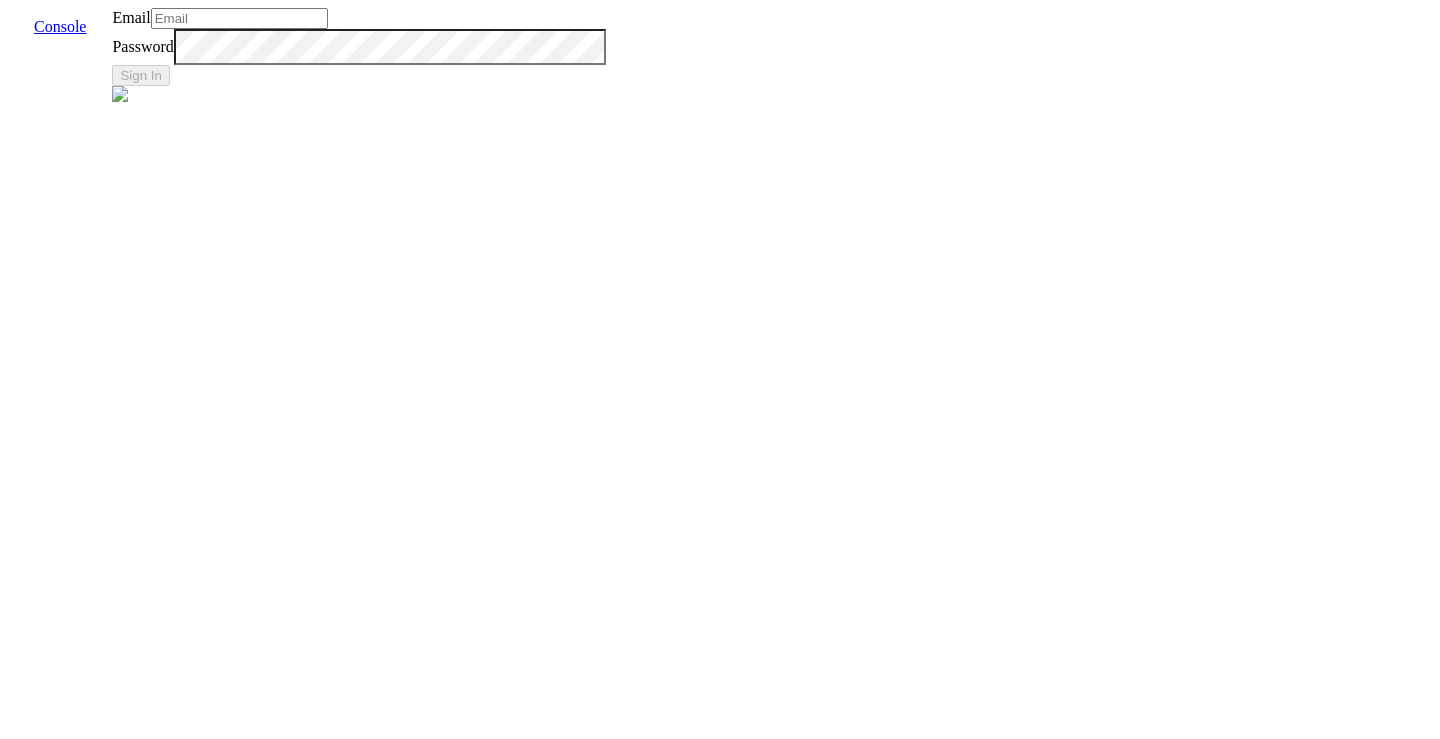 type on "[EMAIL_ADDRESS]" 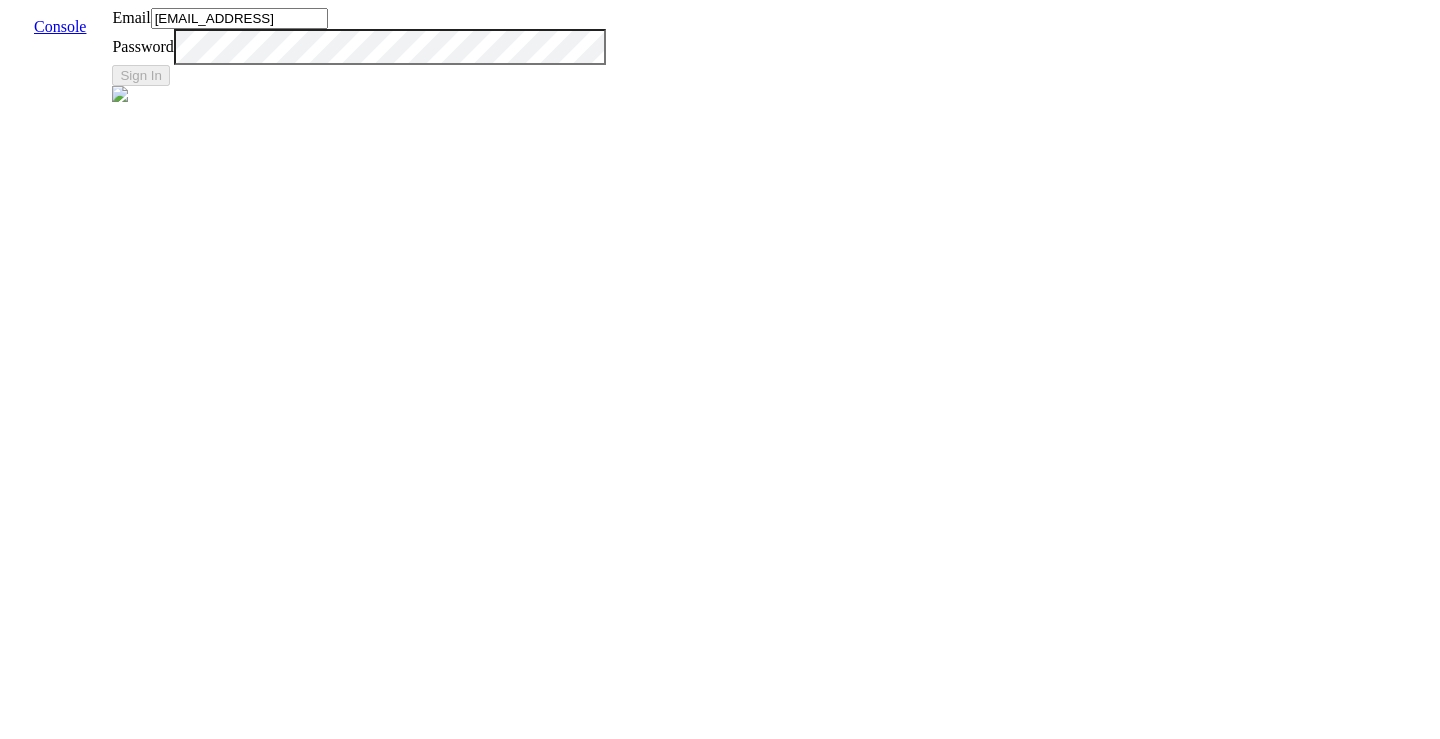 click on "Sign In" at bounding box center [358, 75] 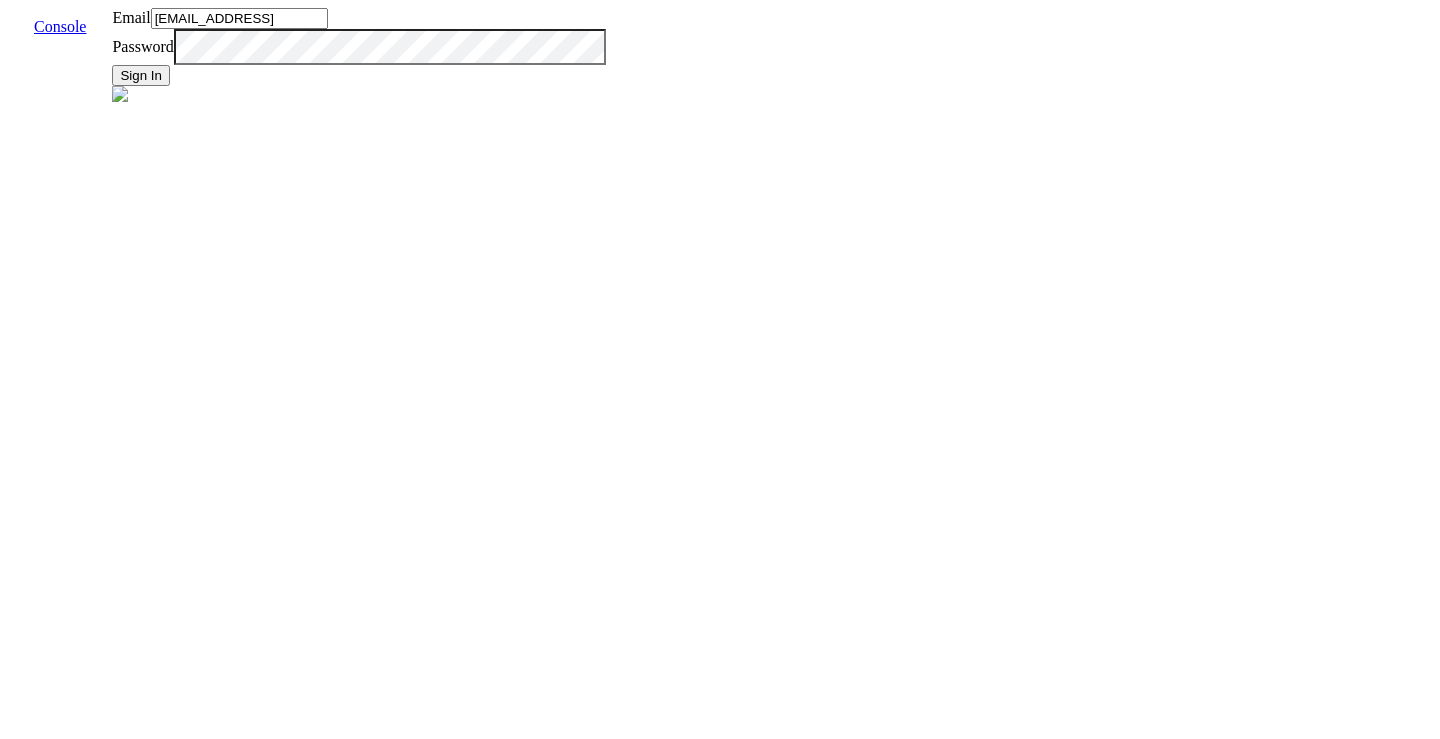click on "Sign In" at bounding box center [141, 75] 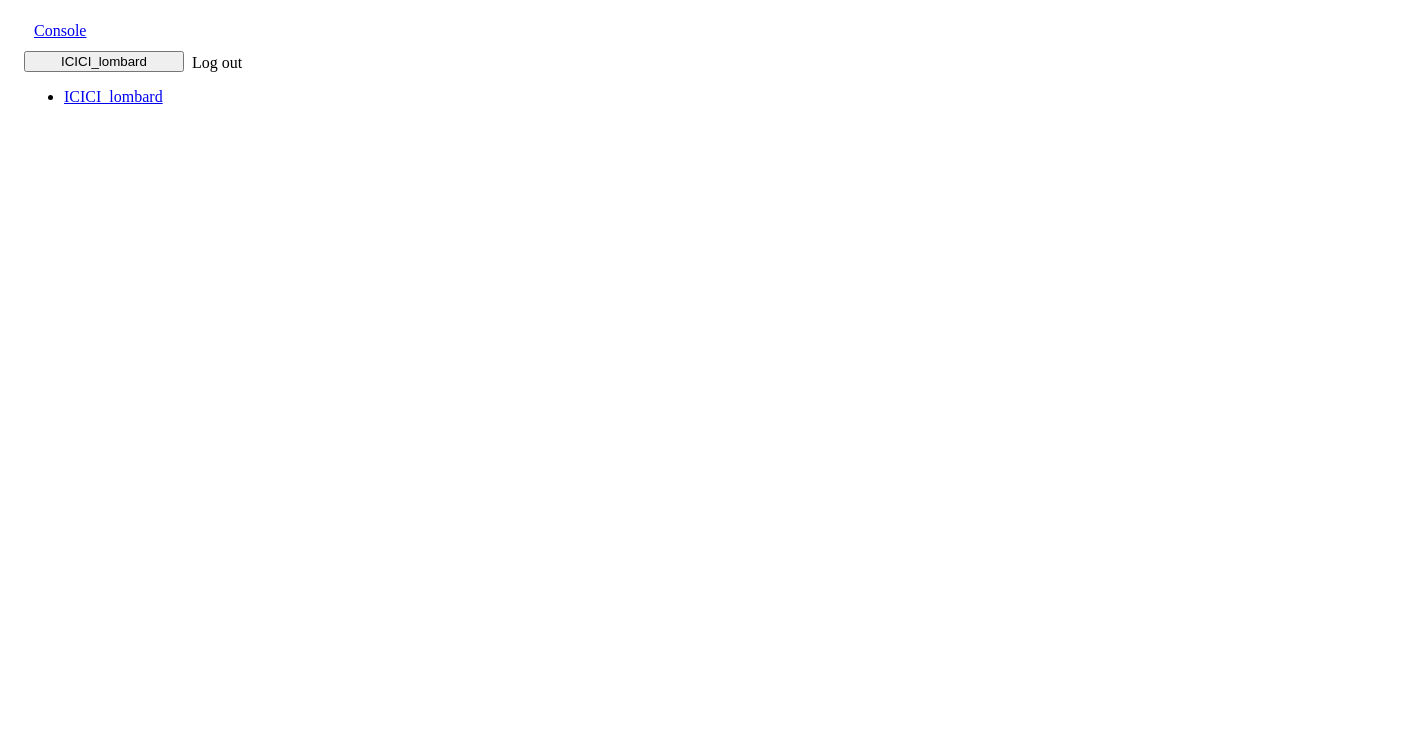 click on "Console" at bounding box center [60, 30] 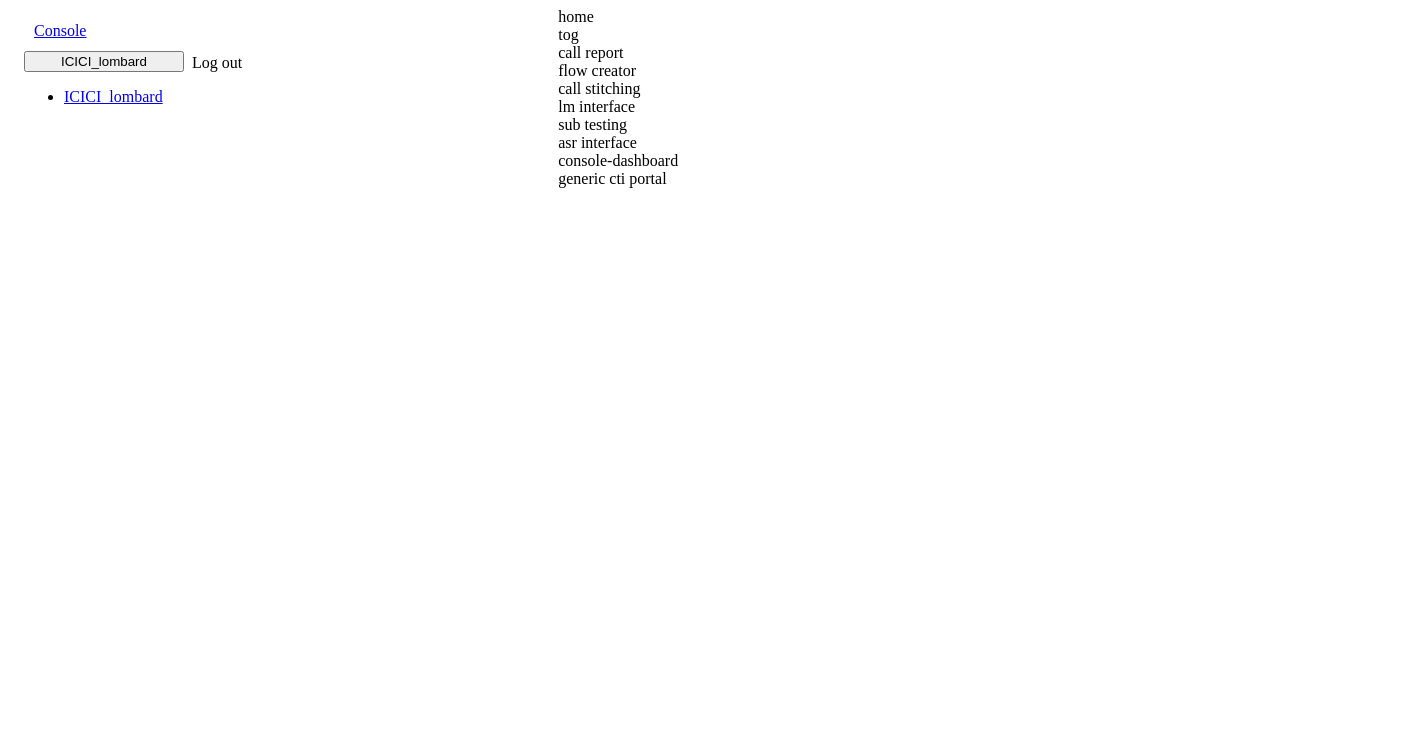 click on "home" at bounding box center [733, 17] 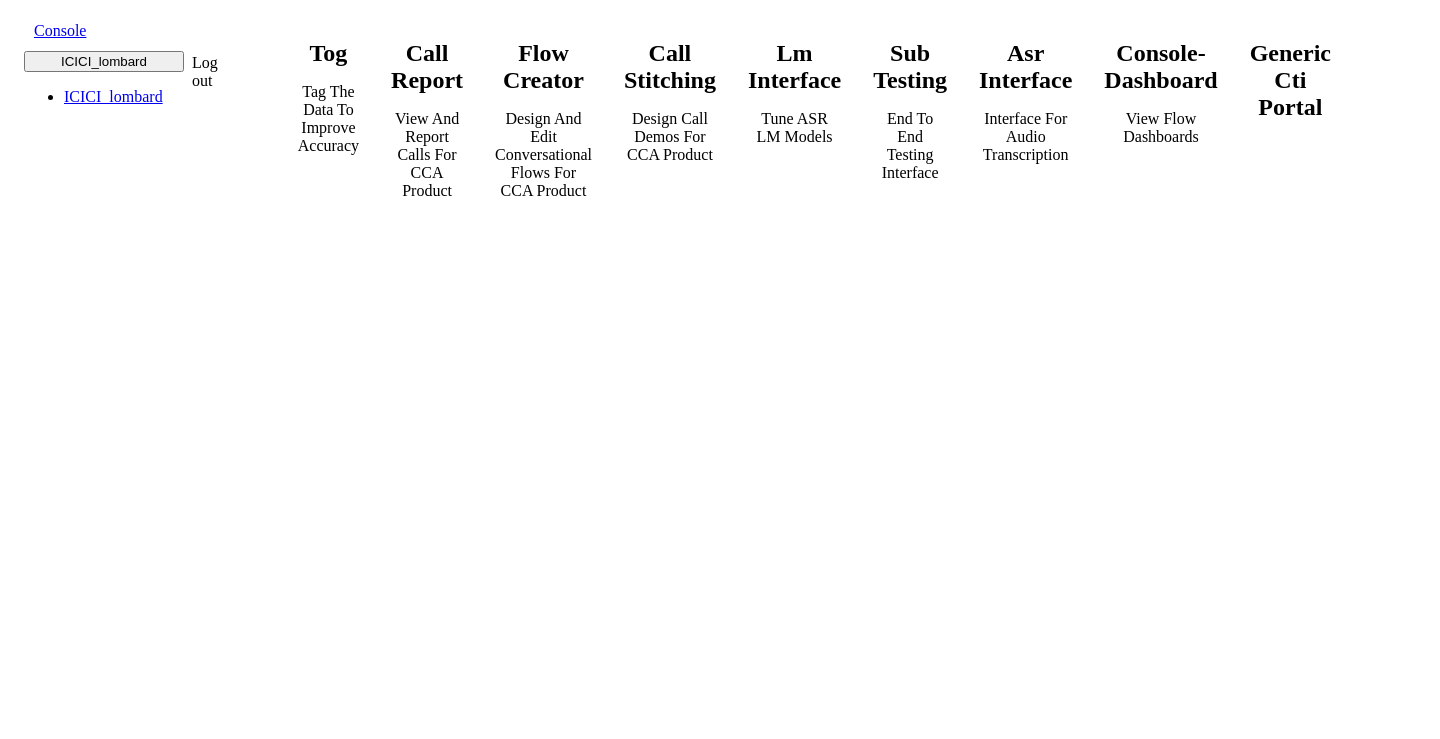 scroll, scrollTop: 0, scrollLeft: 0, axis: both 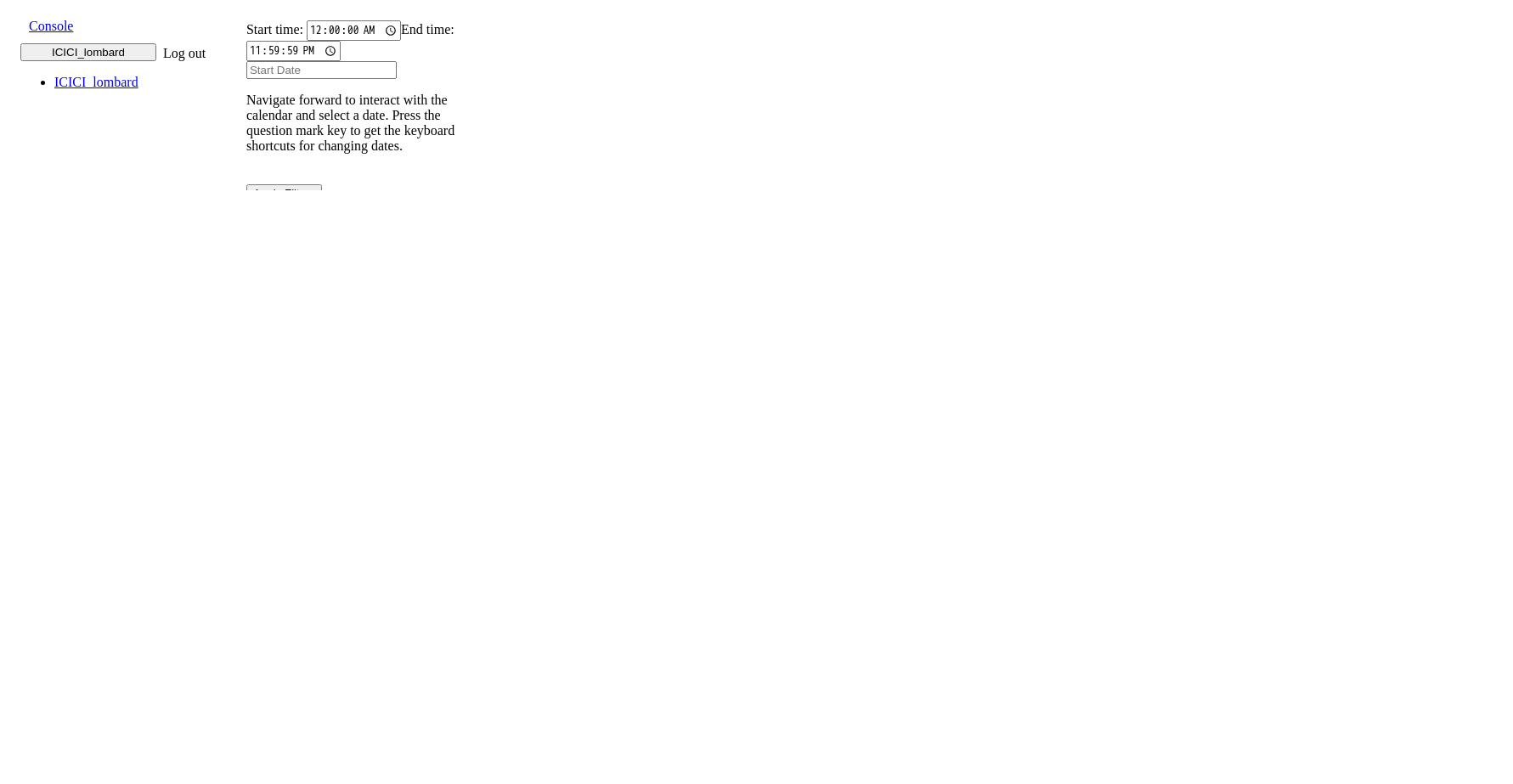 drag, startPoint x: 1408, startPoint y: 7, endPoint x: 1175, endPoint y: 151, distance: 273.9069 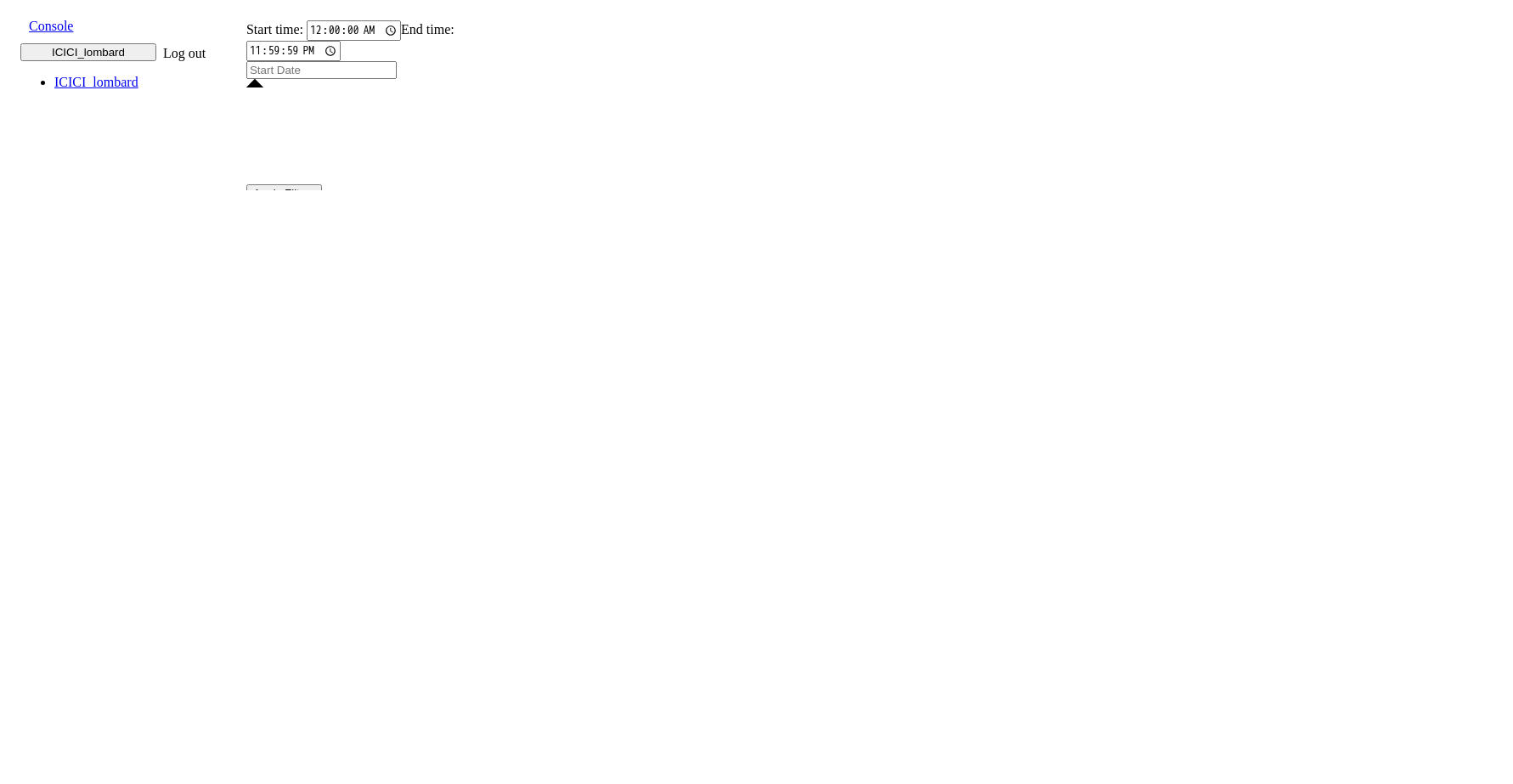 click on "23" at bounding box center [386, 1932] 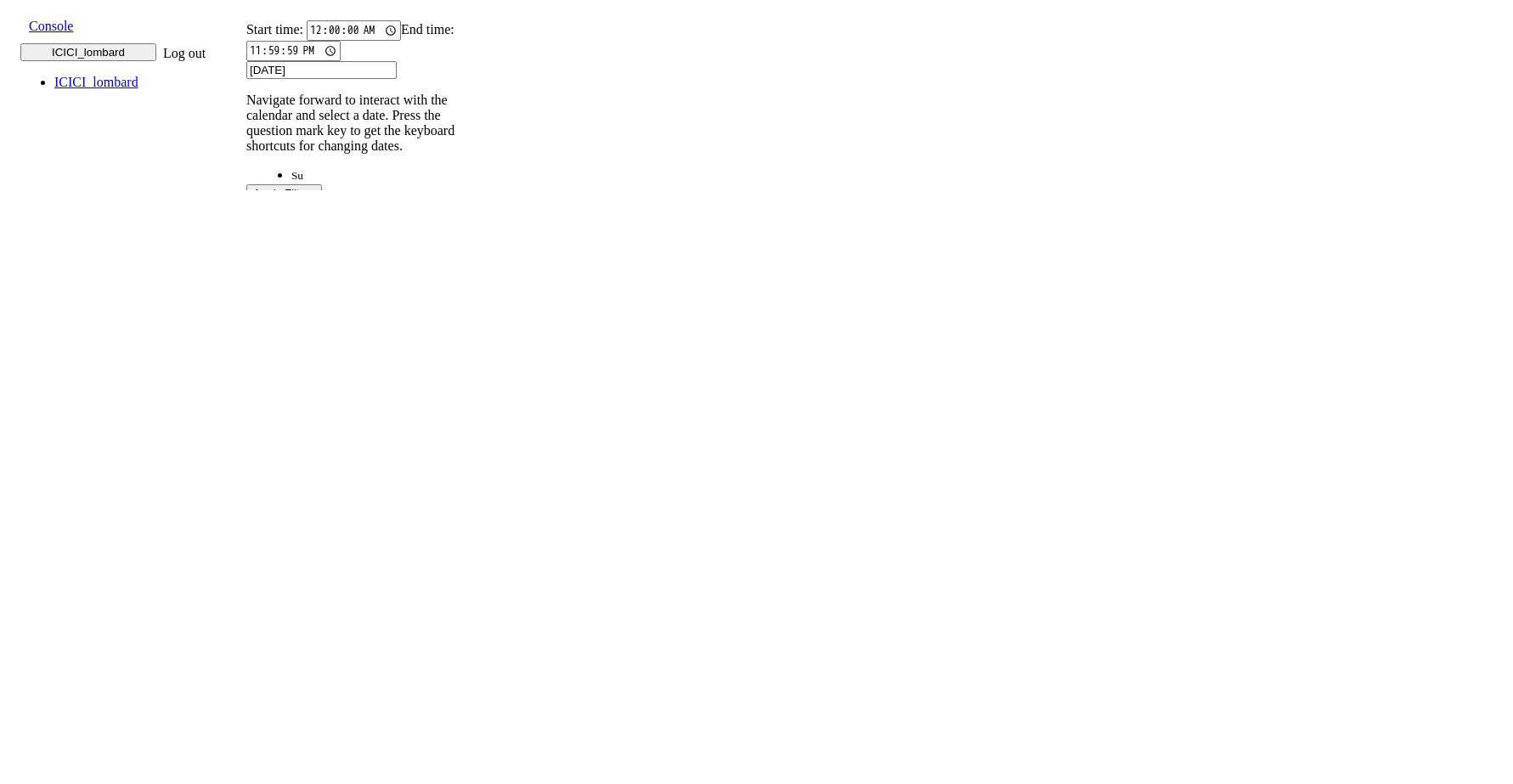 click on "23" at bounding box center [386, 1802] 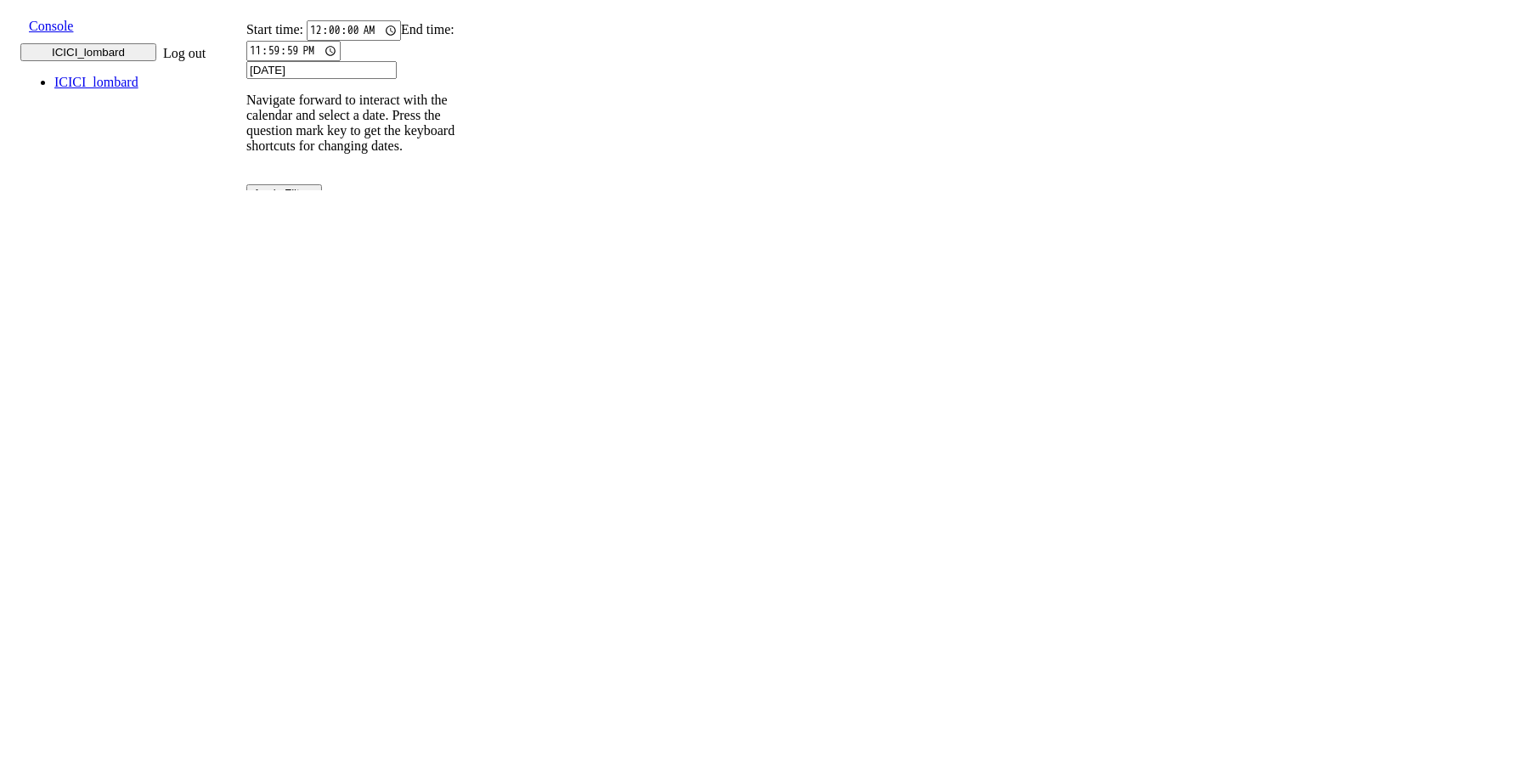 scroll, scrollTop: 0, scrollLeft: 0, axis: both 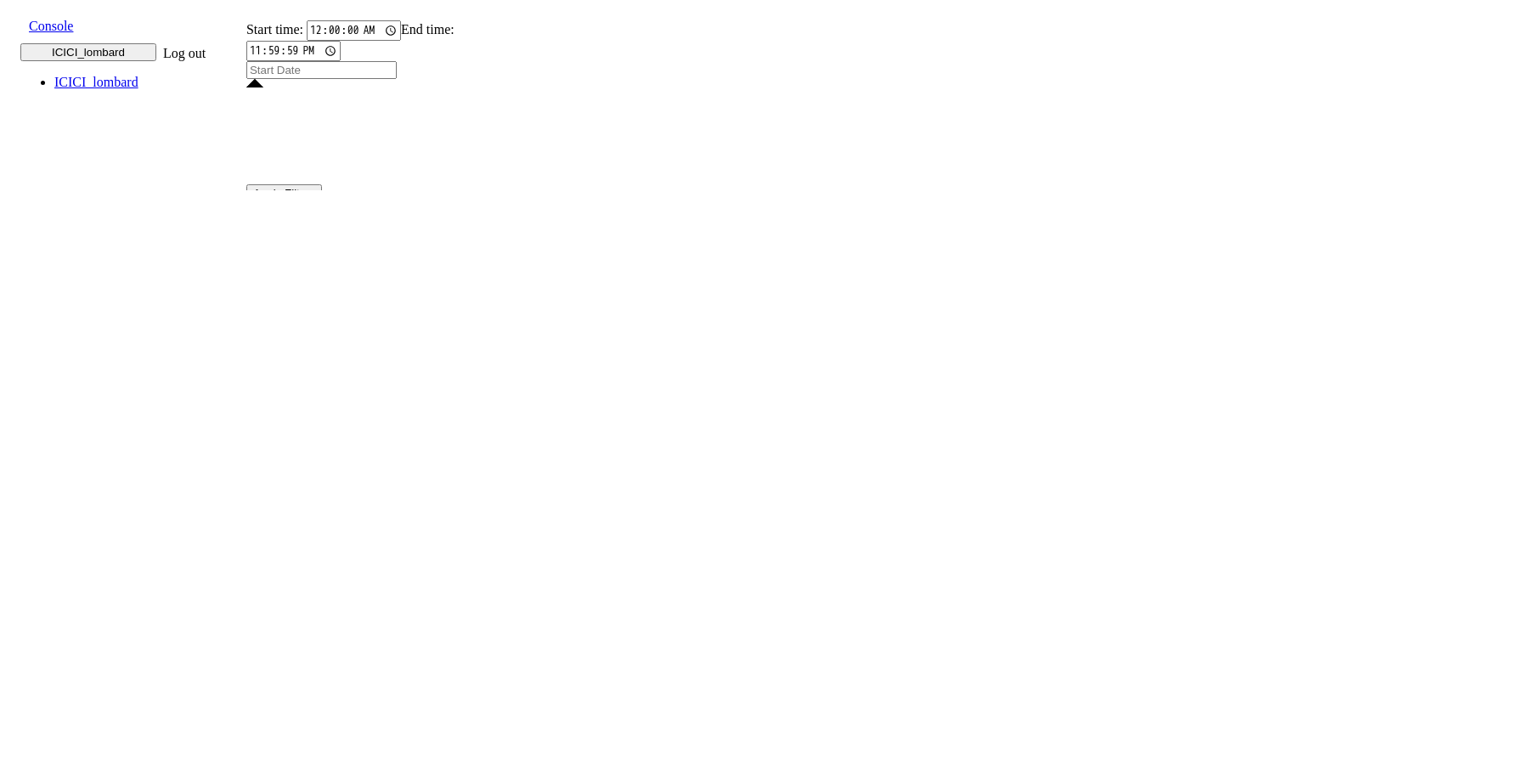click at bounding box center (321, 70) 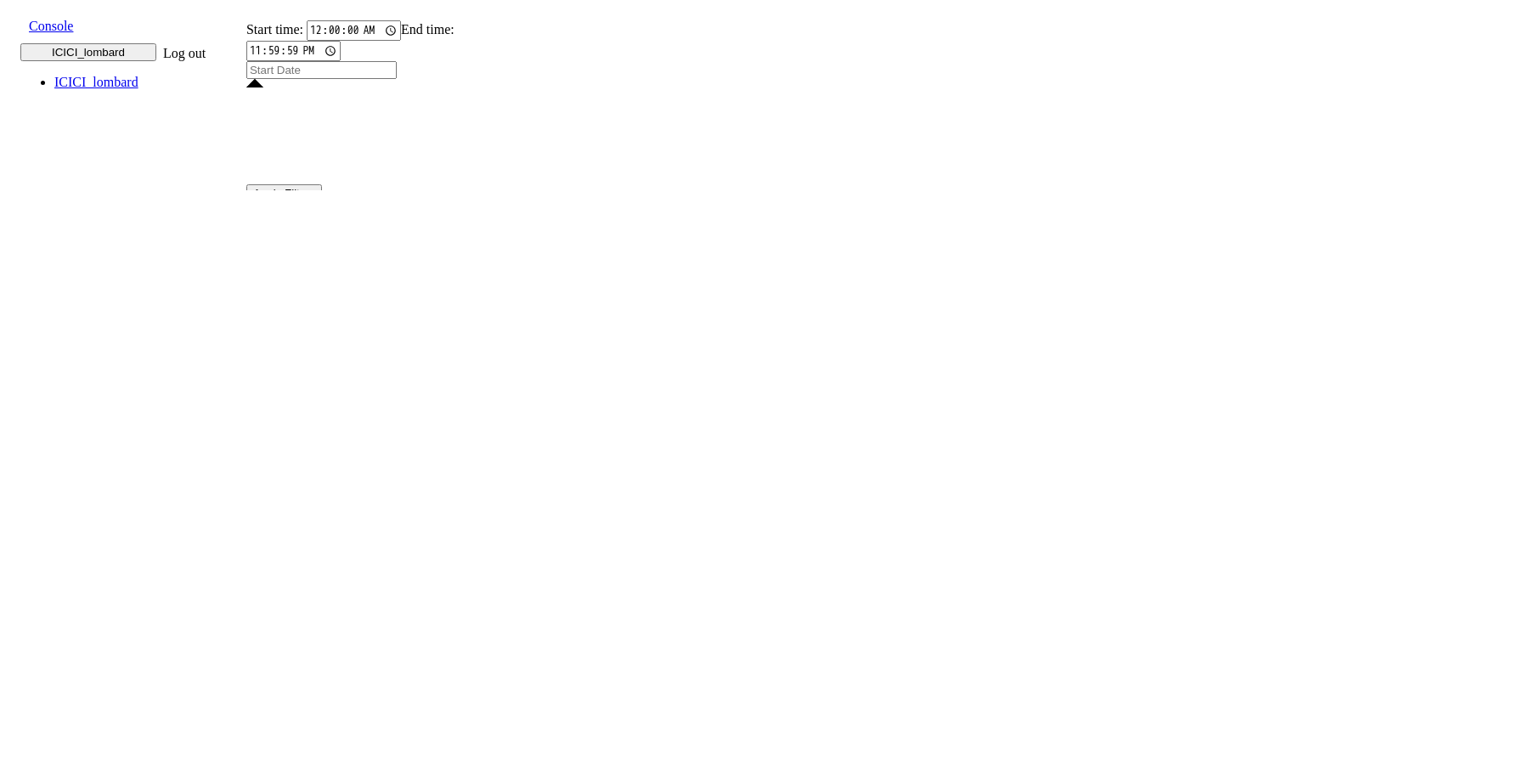 click on "24" at bounding box center (422, 1932) 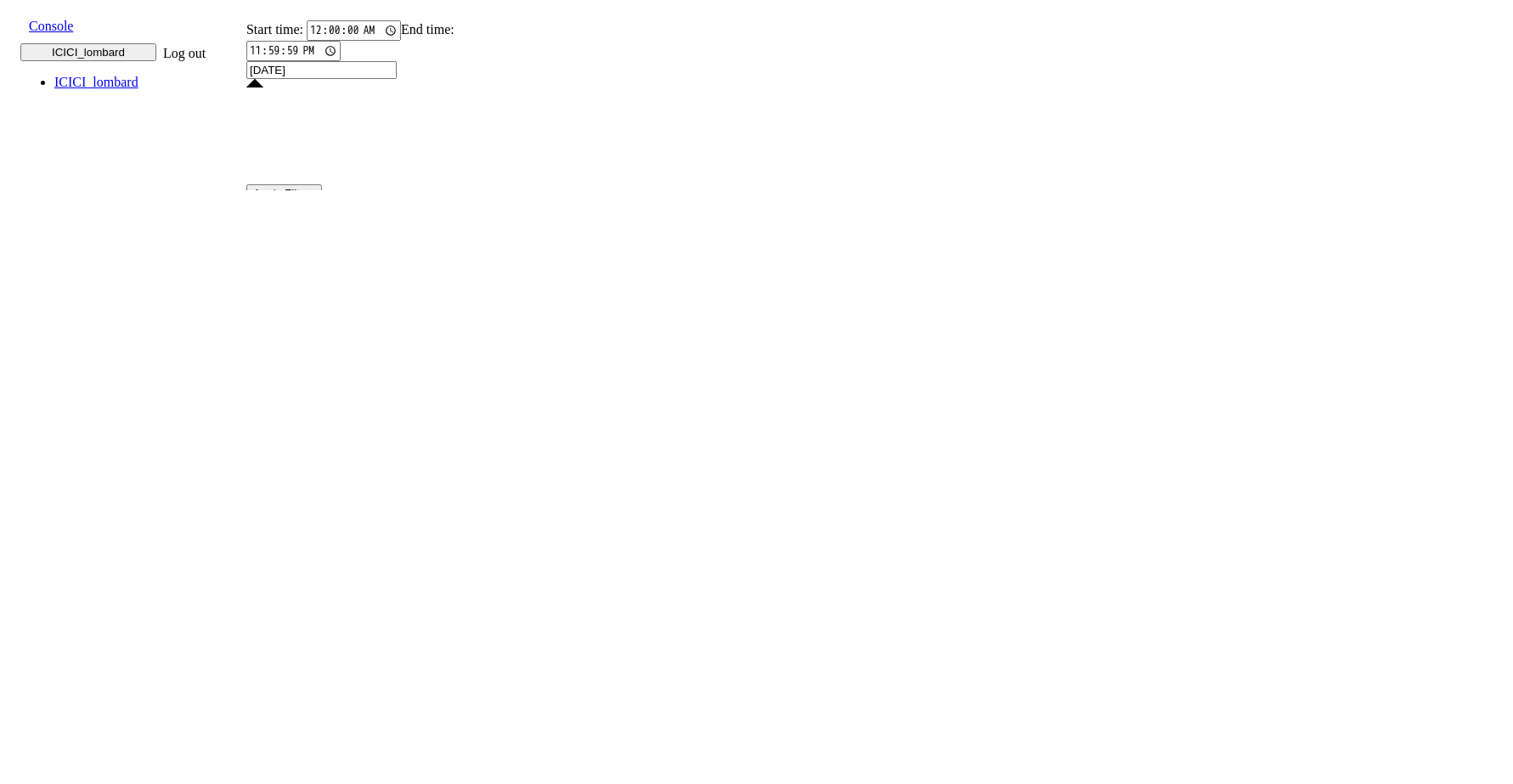 click on "24" at bounding box center [422, 1932] 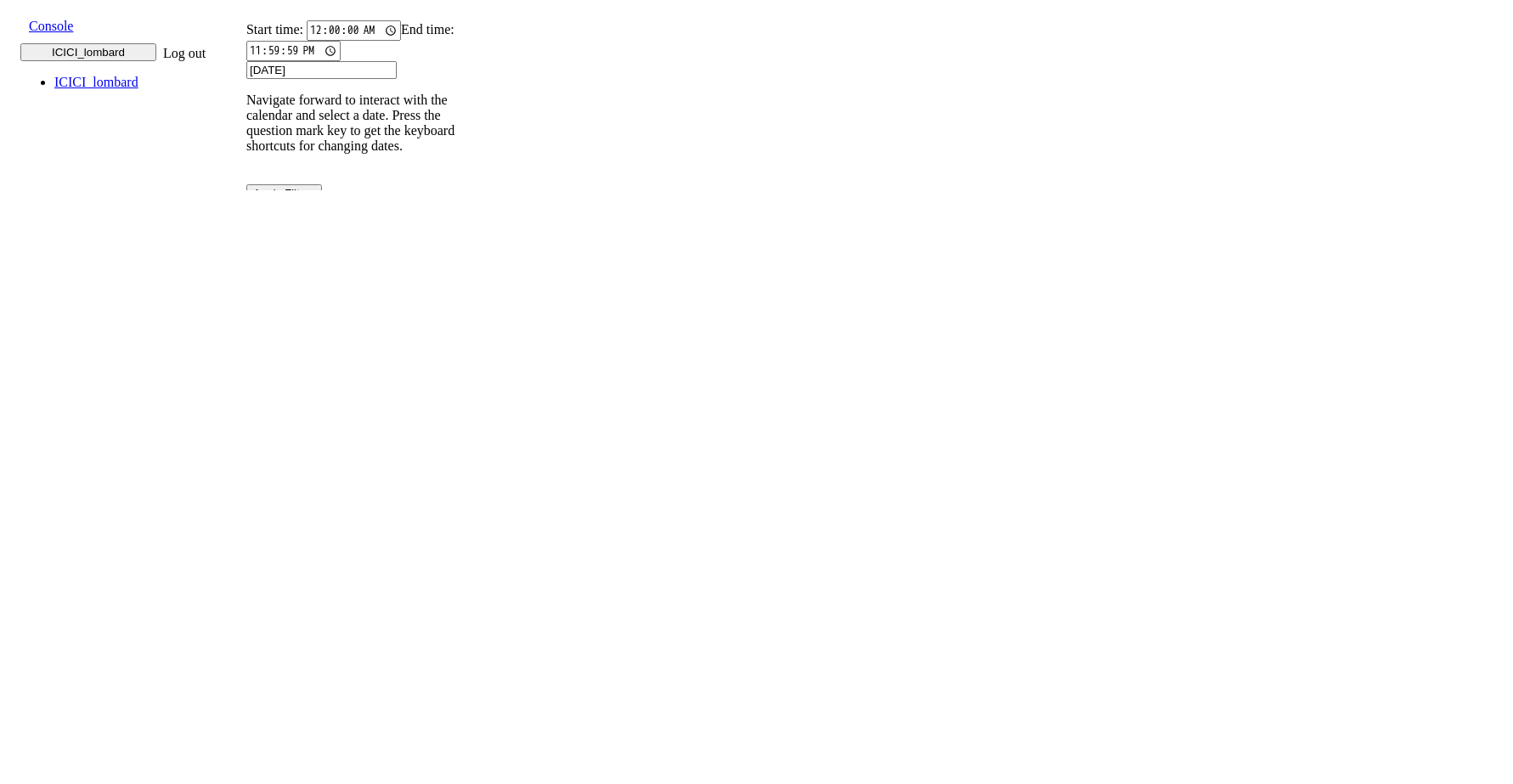 click on "20  of   2017" at bounding box center [439, 270] 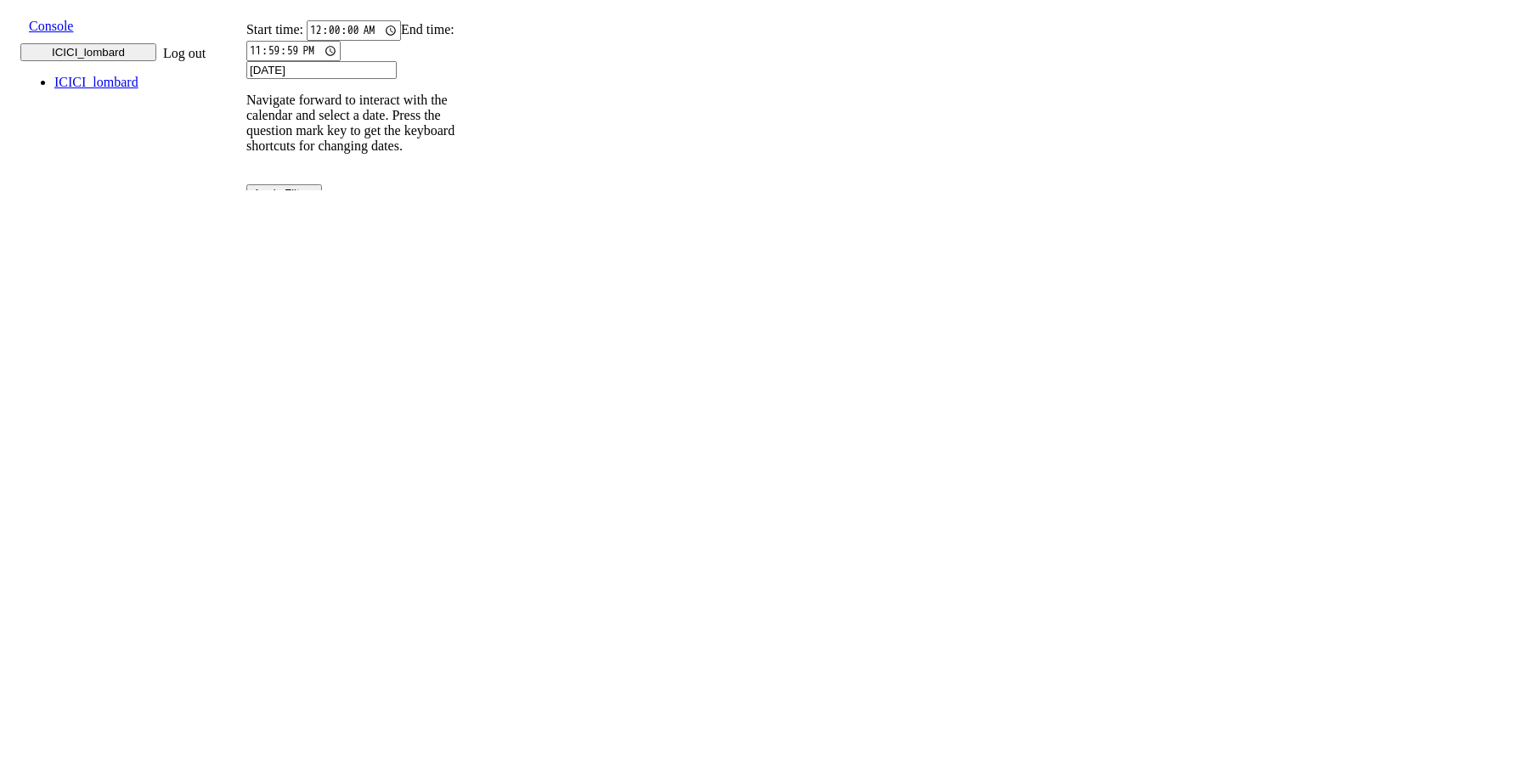 scroll, scrollTop: 460, scrollLeft: 0, axis: vertical 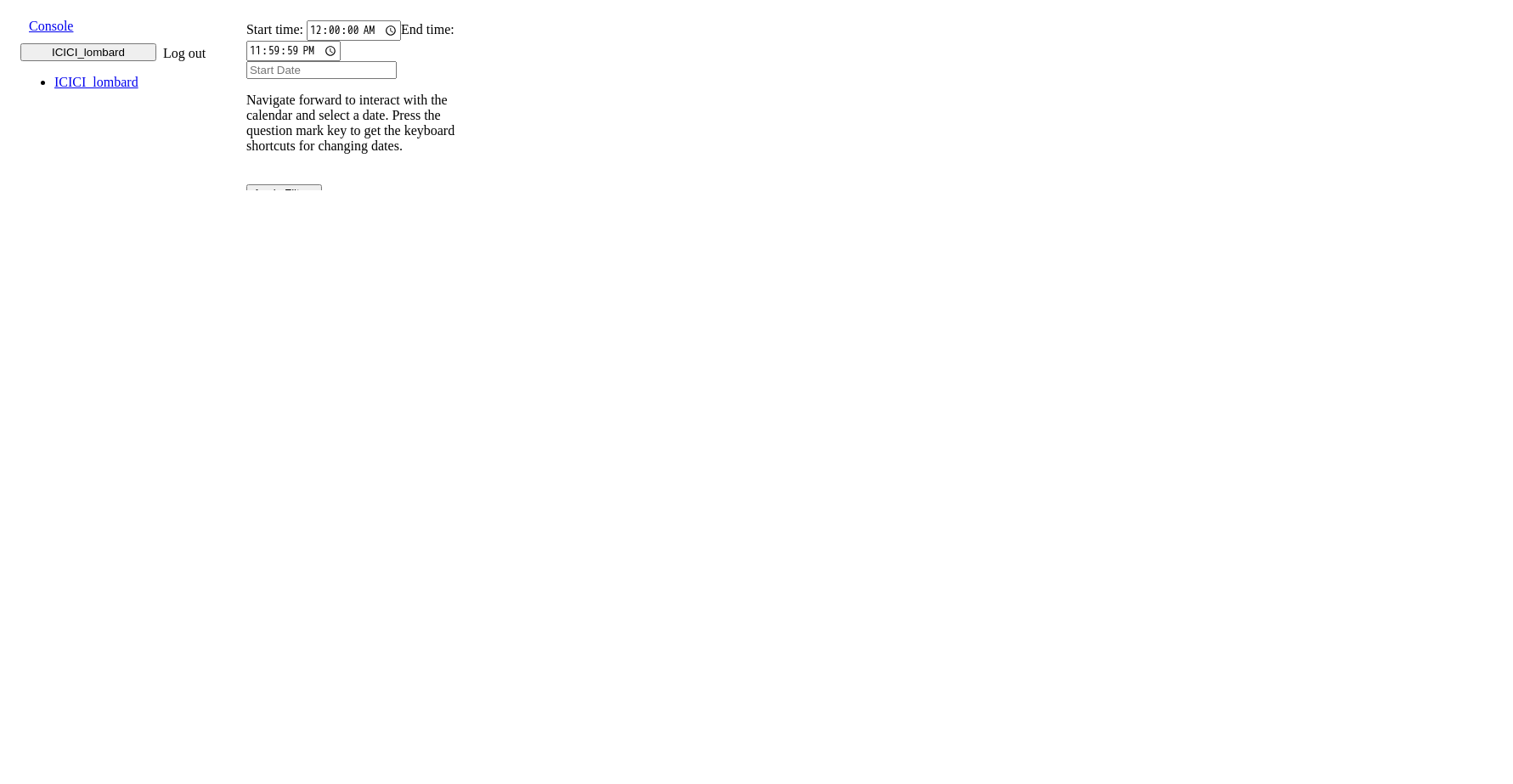 click at bounding box center [238, 299] 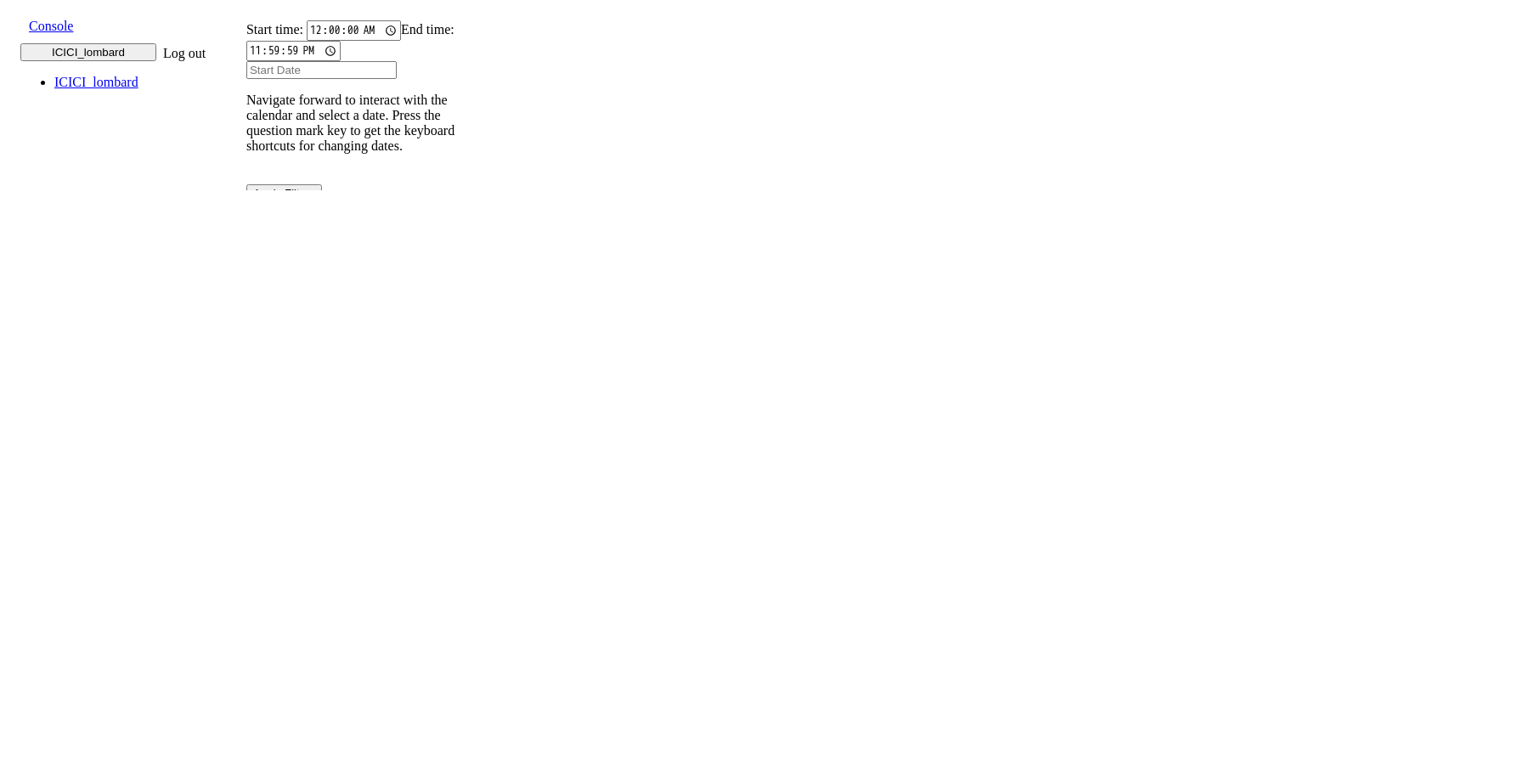 scroll, scrollTop: 0, scrollLeft: 0, axis: both 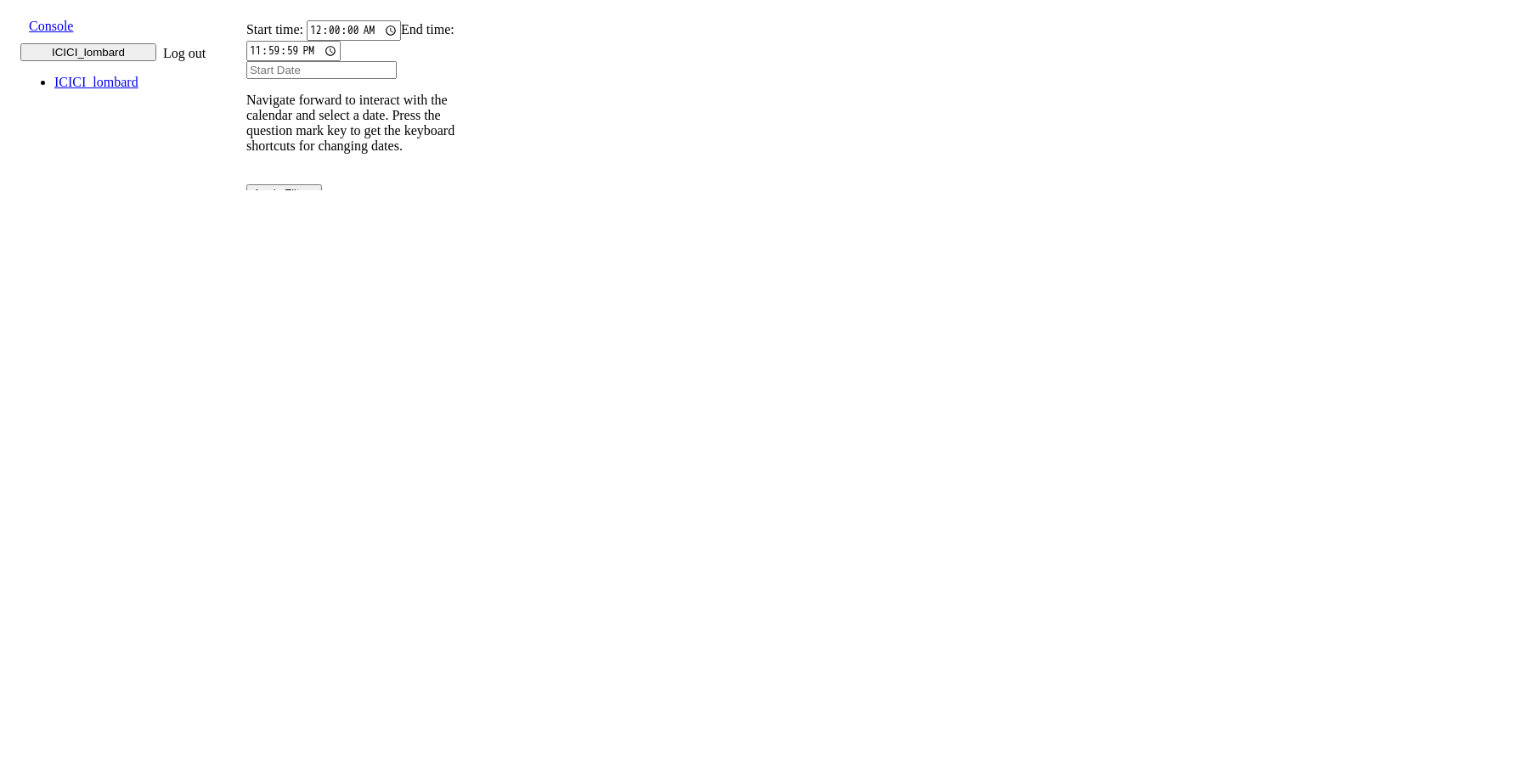 click at bounding box center (474, 281) 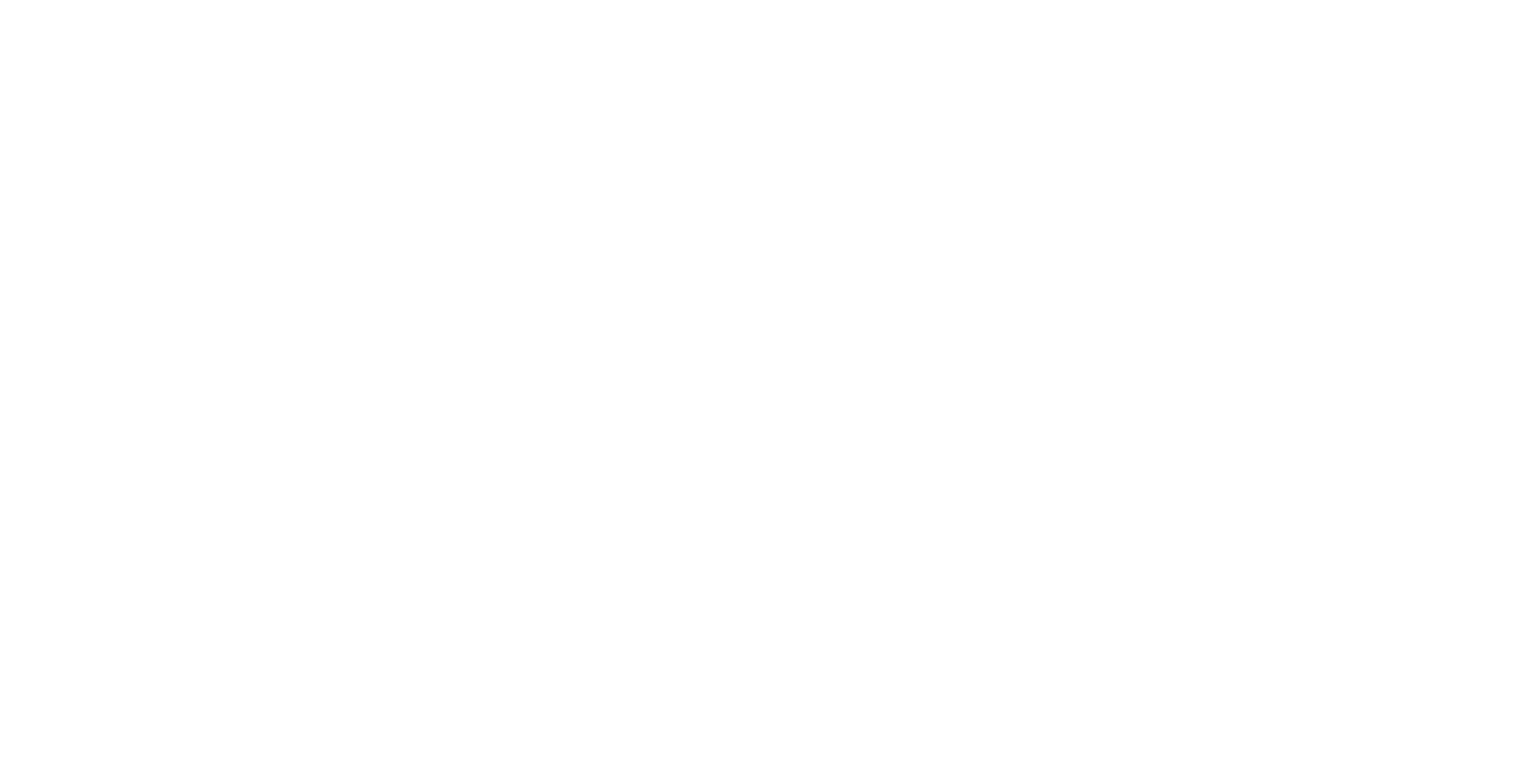 scroll, scrollTop: 0, scrollLeft: 0, axis: both 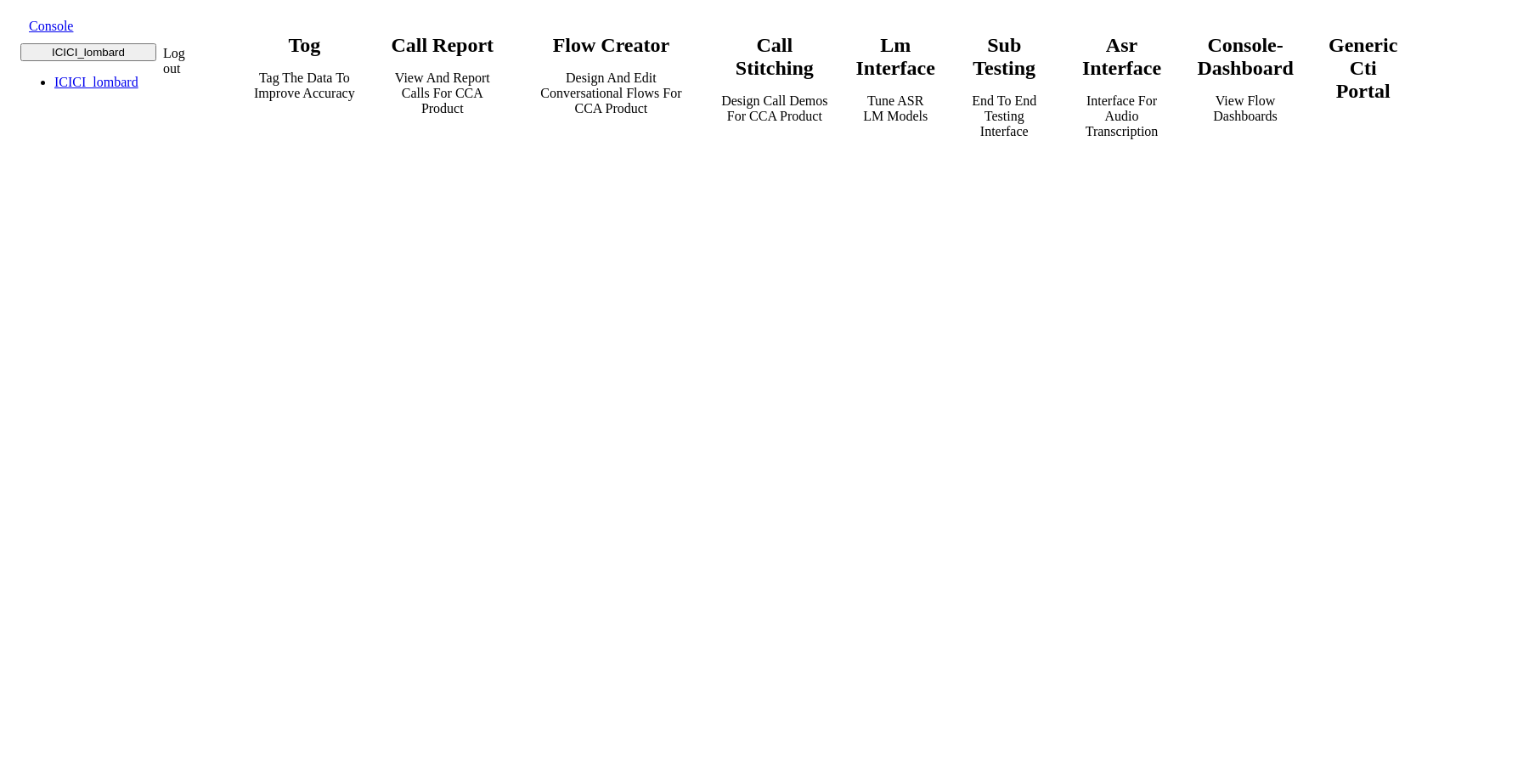click on "call report" at bounding box center [443, 45] 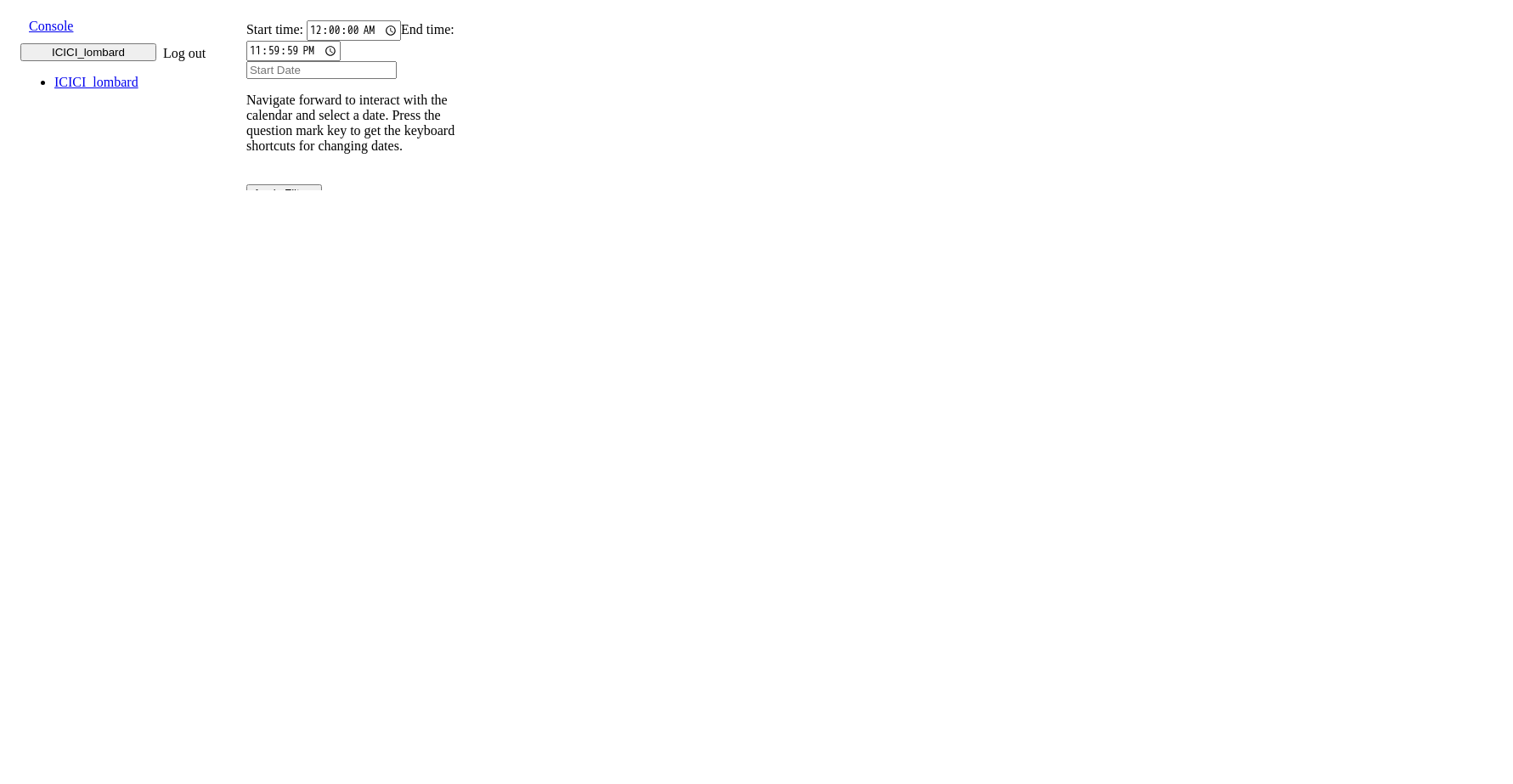 scroll, scrollTop: 0, scrollLeft: 0, axis: both 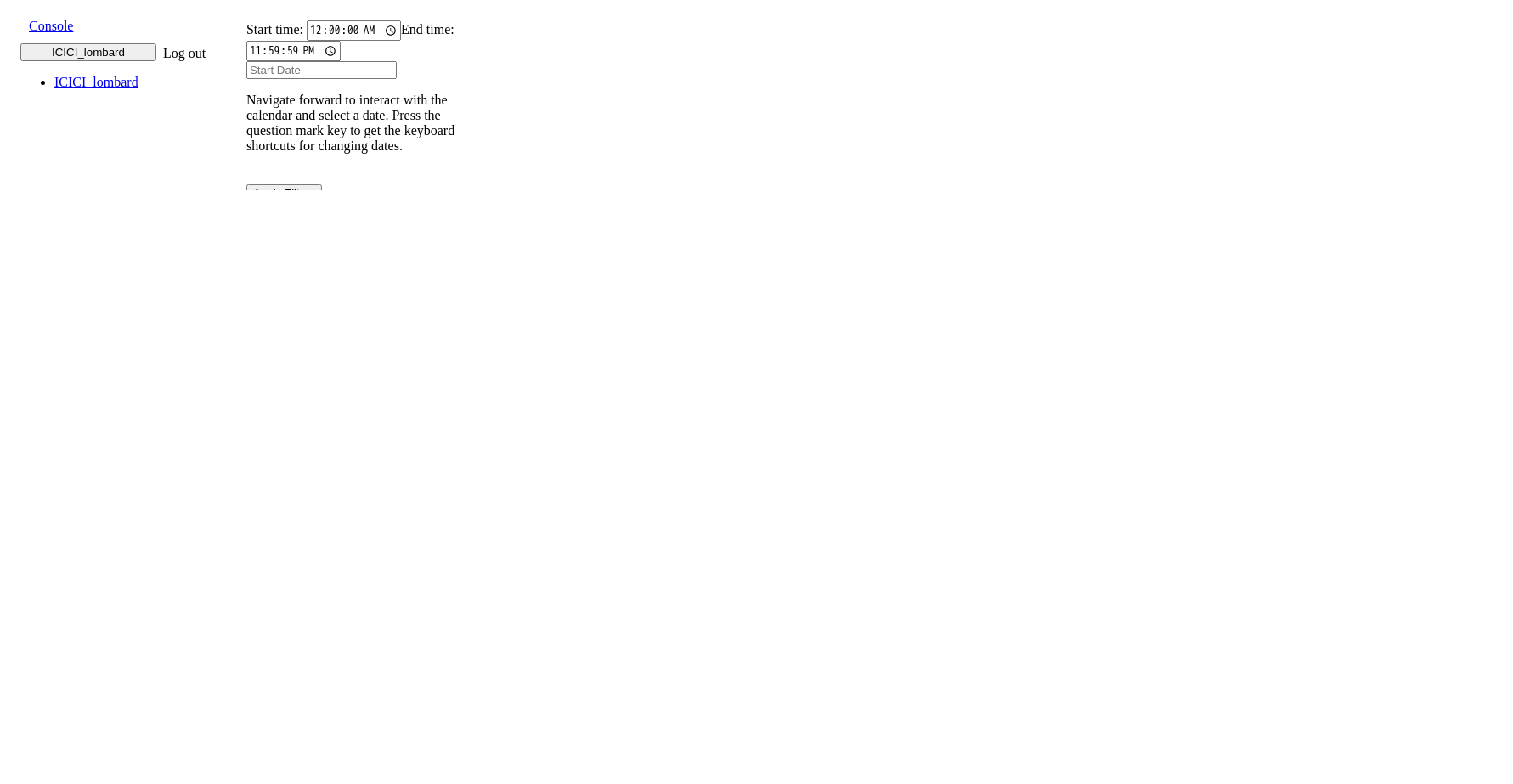 click 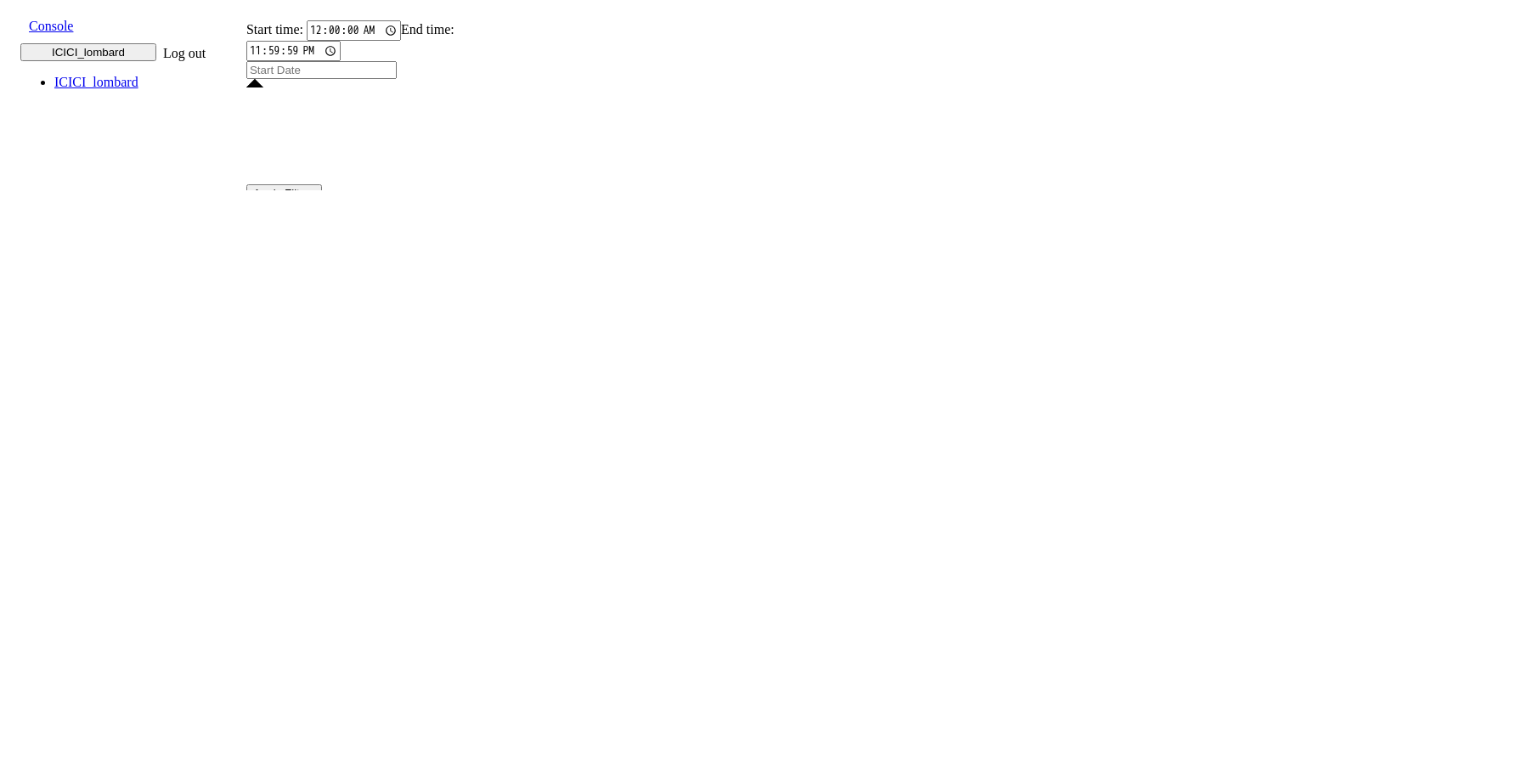click at bounding box center [321, 70] 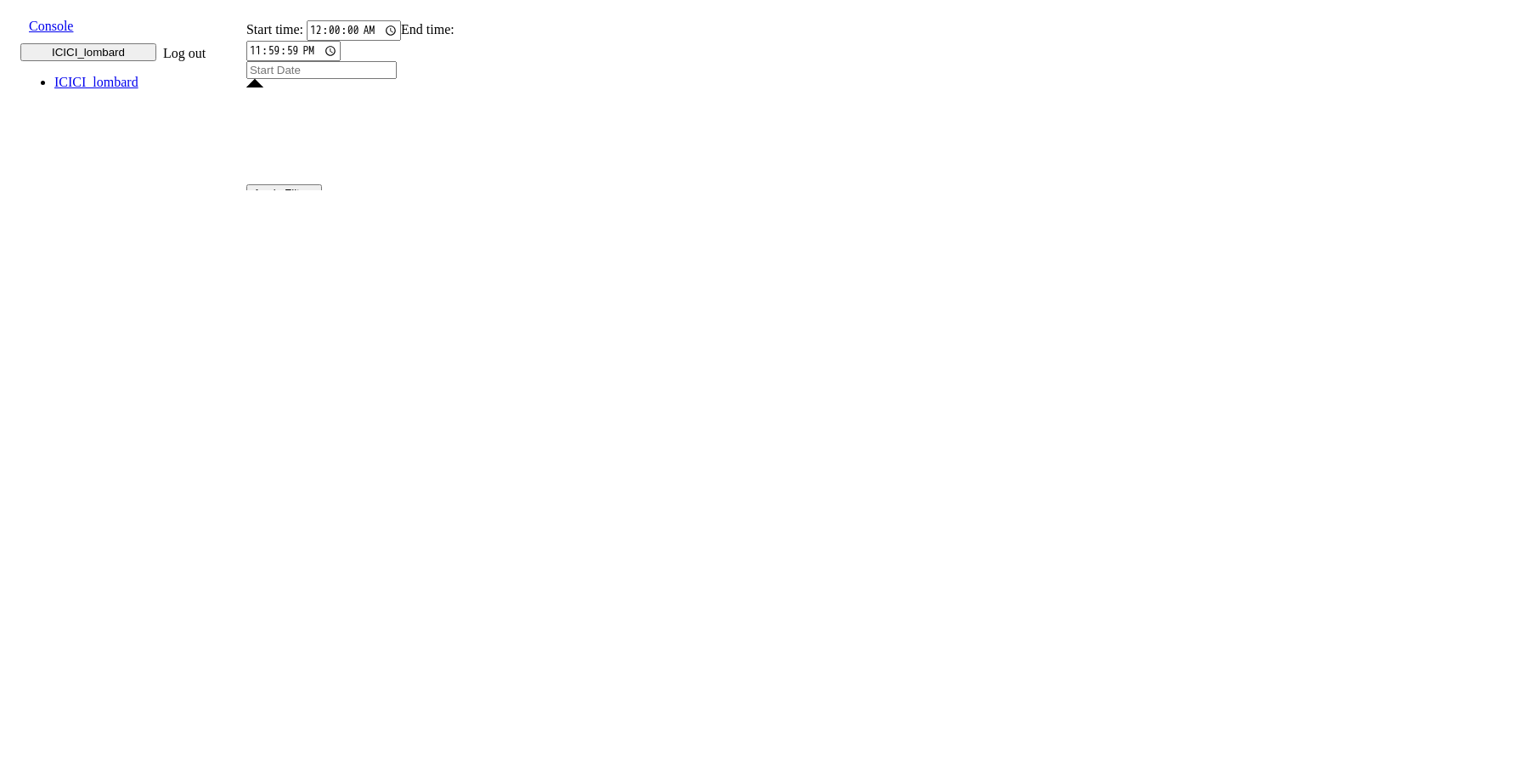 click on "25" at bounding box center (459, 1932) 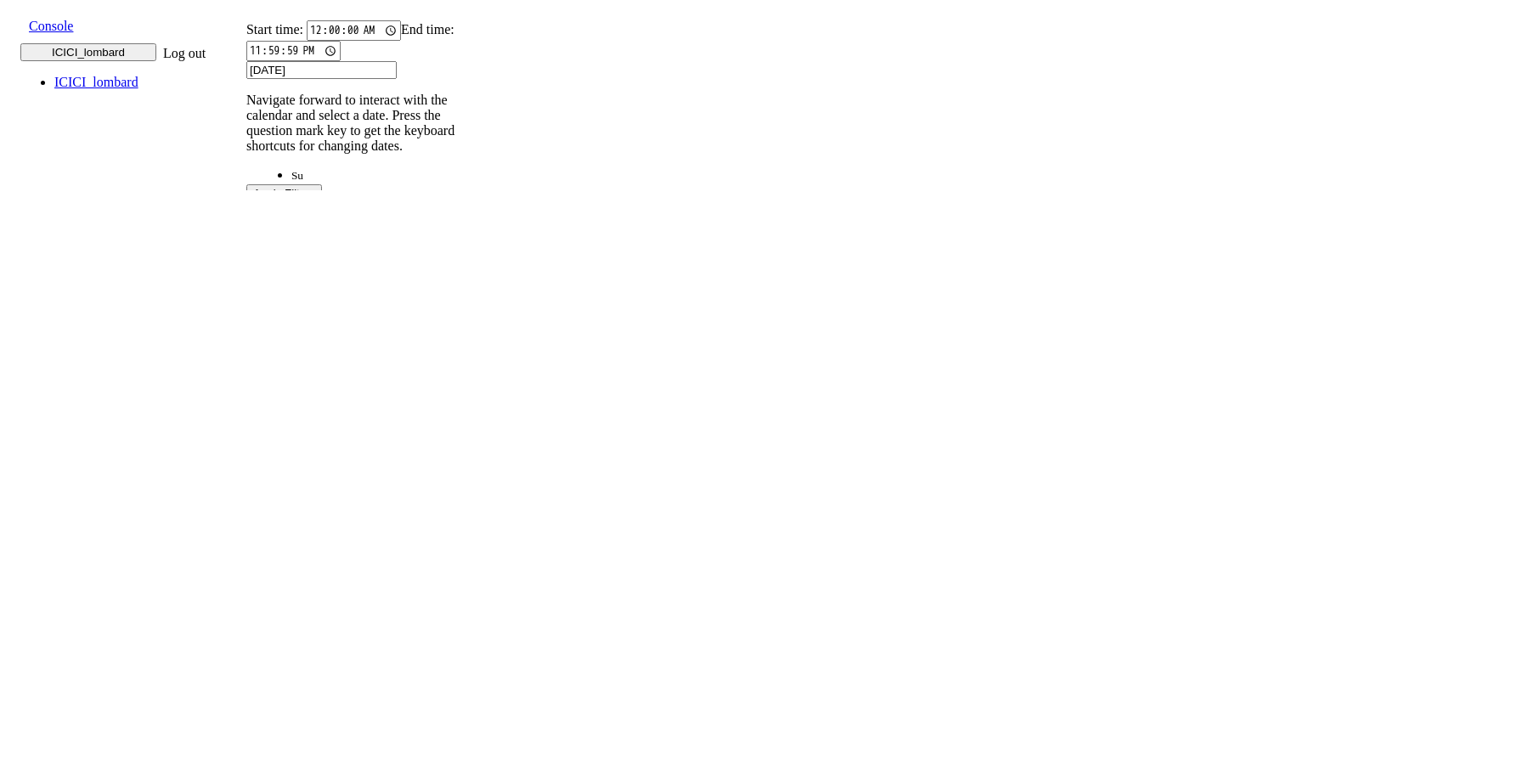 click on "25" at bounding box center (459, 1802) 